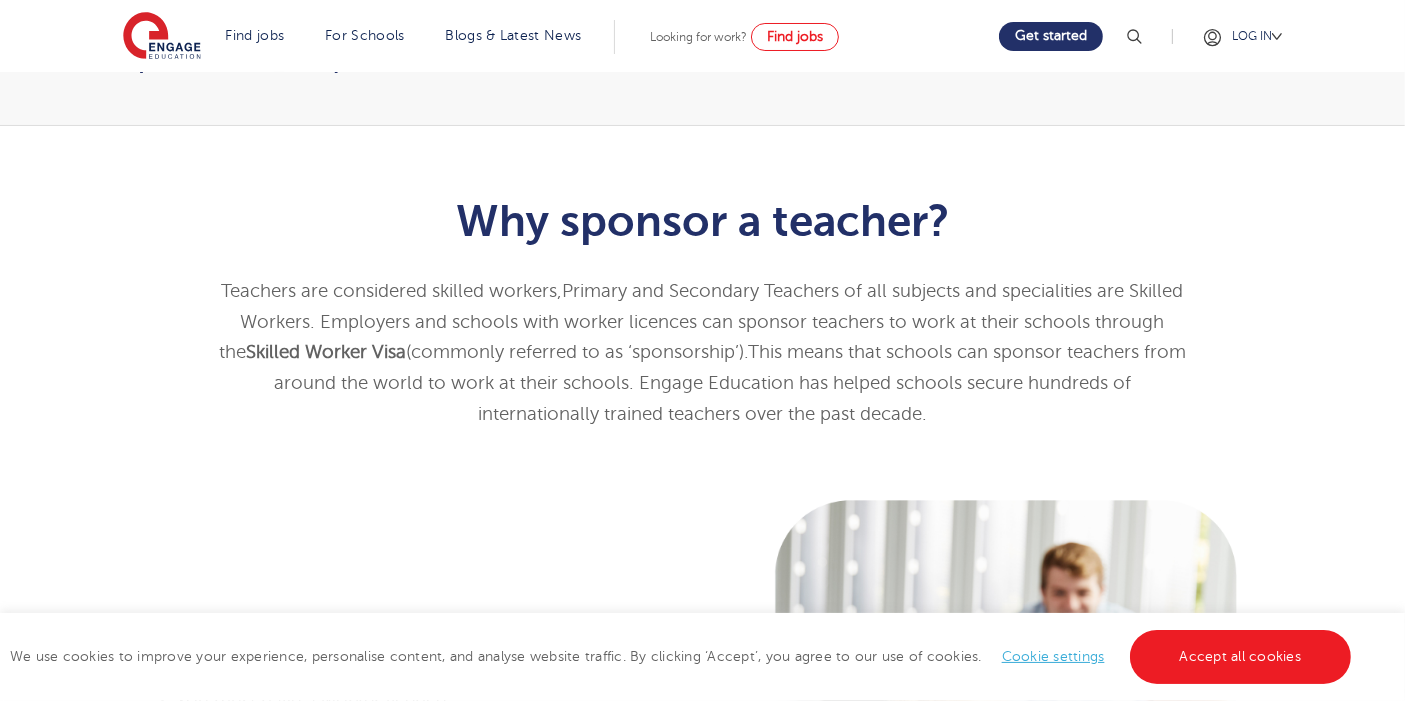 scroll, scrollTop: 507, scrollLeft: 0, axis: vertical 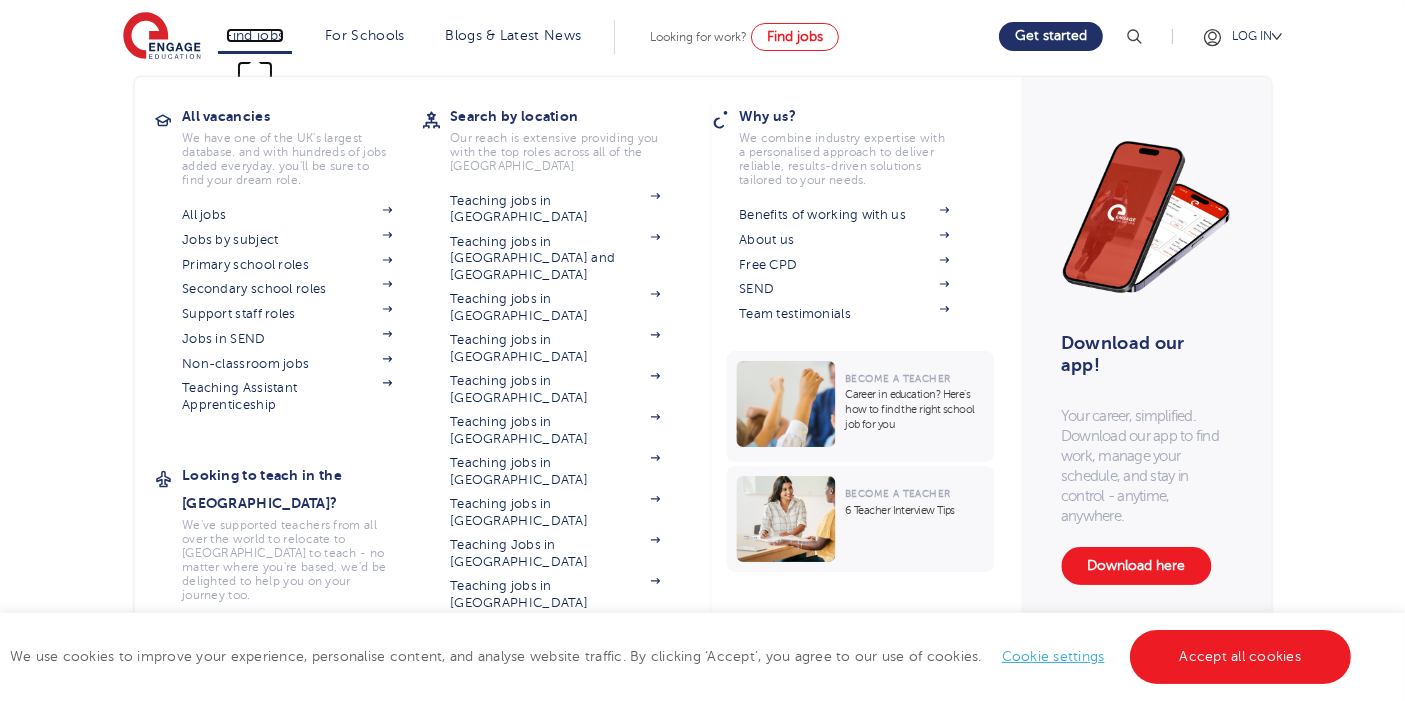 click on "Find jobs" at bounding box center (255, 35) 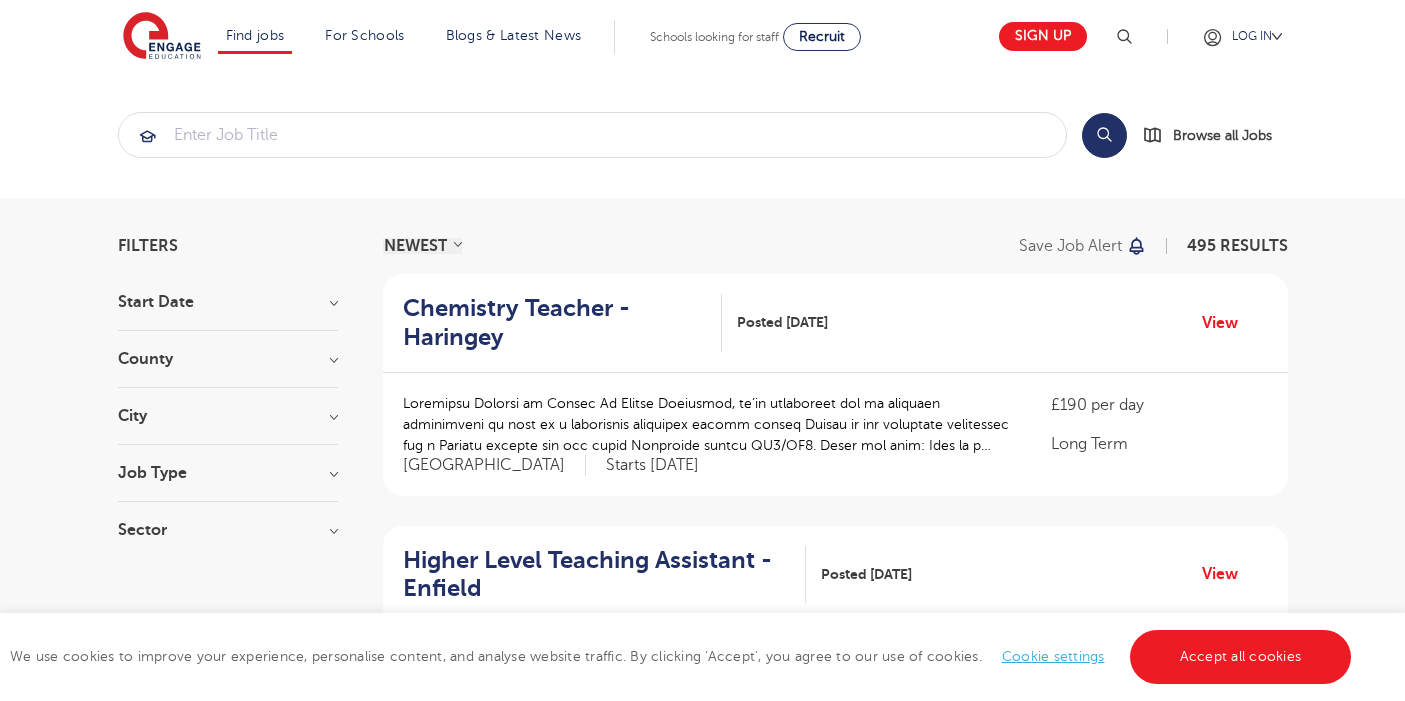 scroll, scrollTop: 0, scrollLeft: 0, axis: both 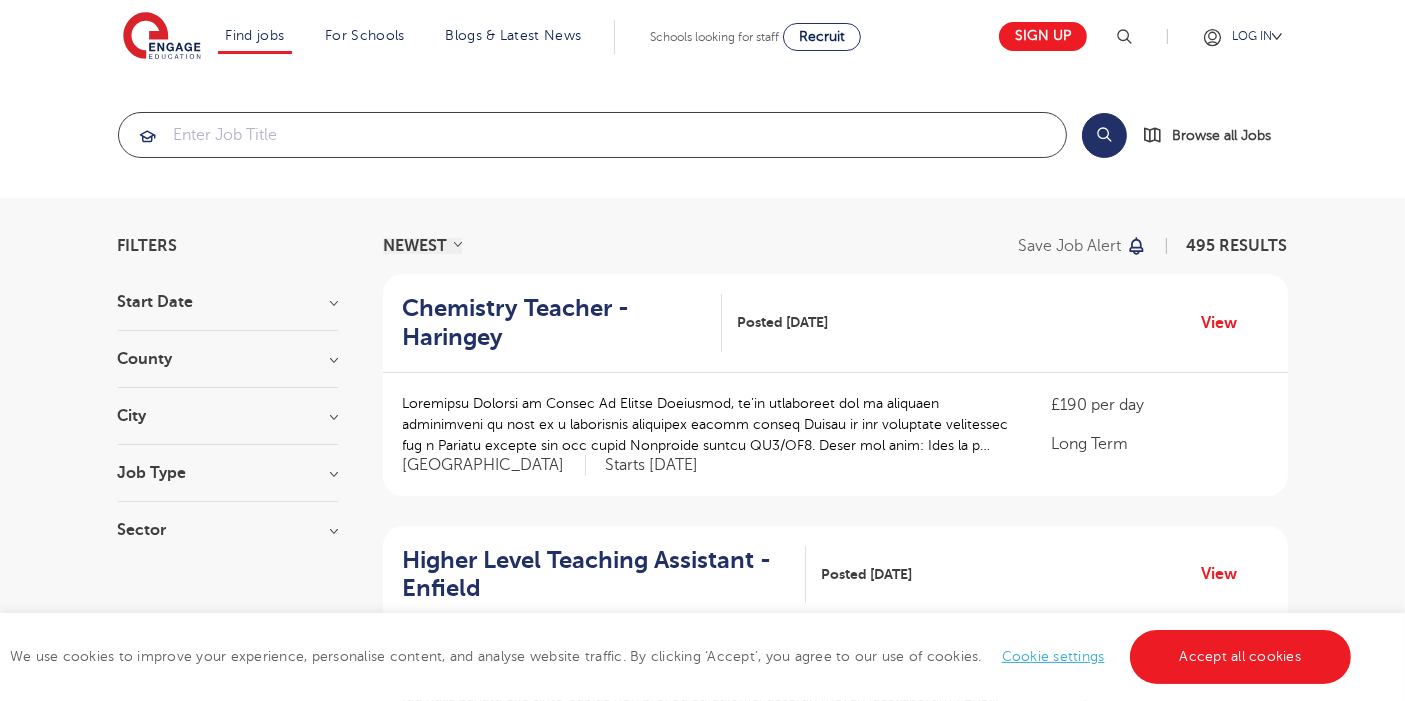 click at bounding box center [592, 135] 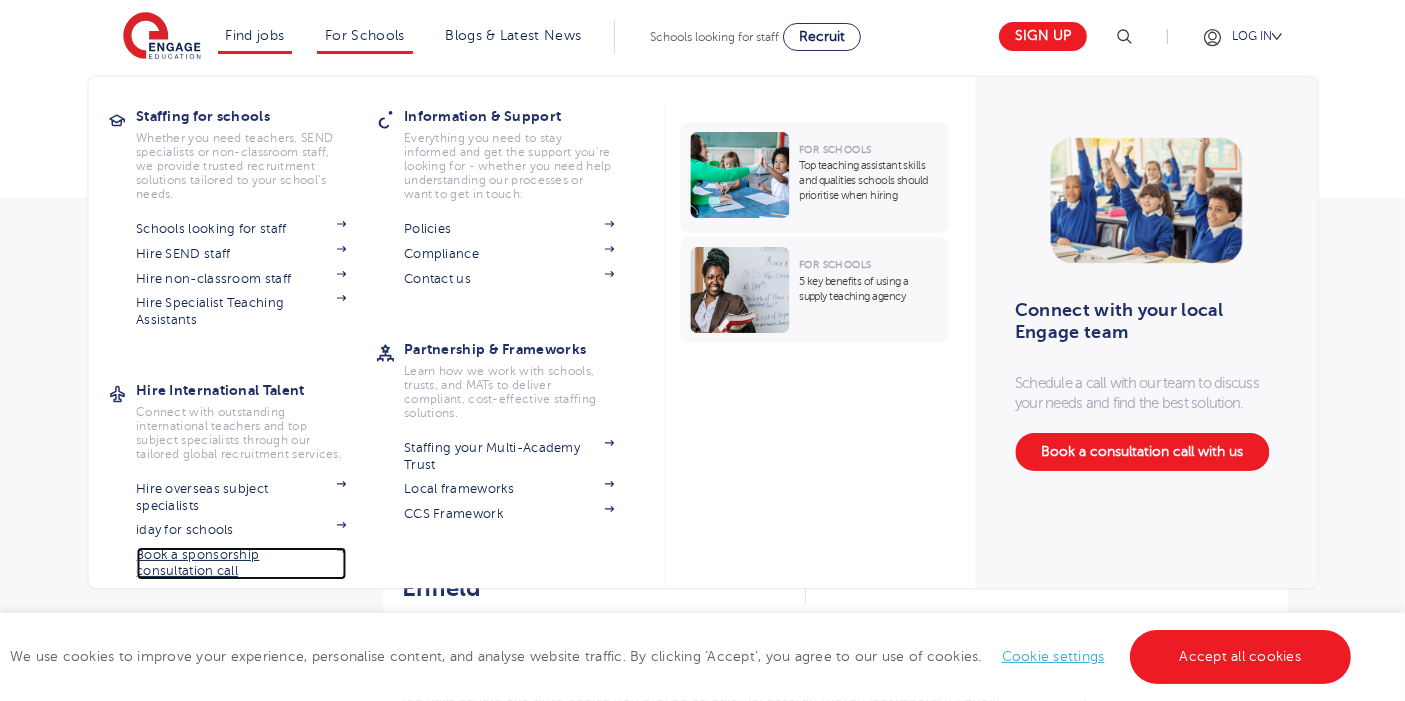 click on "Book a sponsorship consultation call" at bounding box center (241, 563) 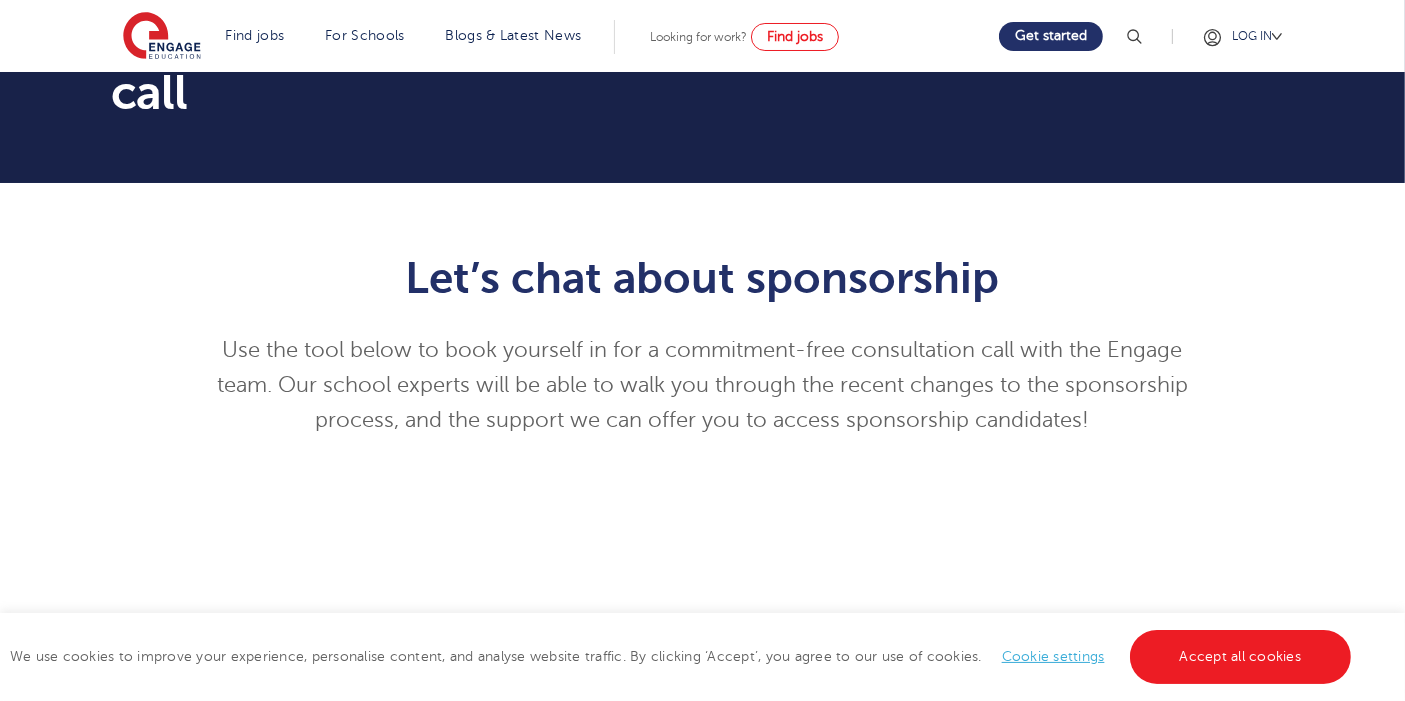 scroll, scrollTop: 108, scrollLeft: 0, axis: vertical 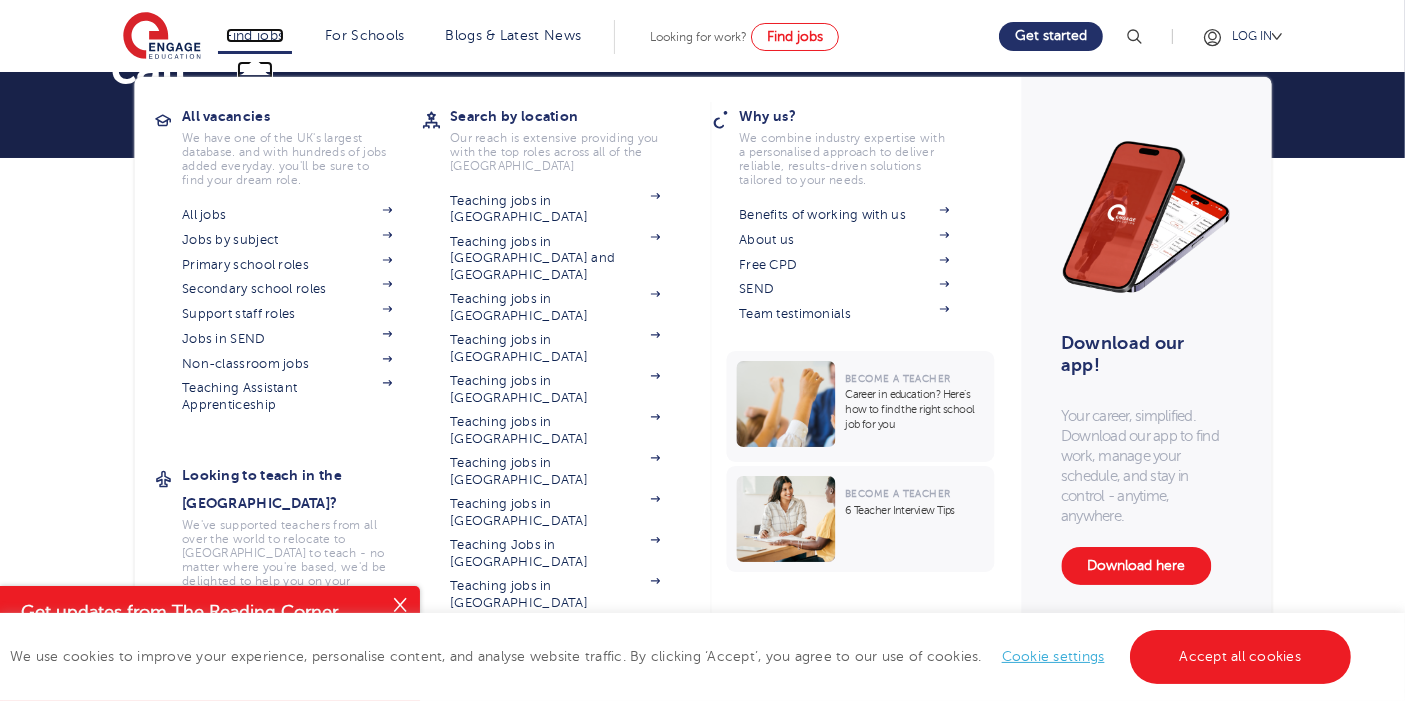 click on "Find jobs" at bounding box center [255, 35] 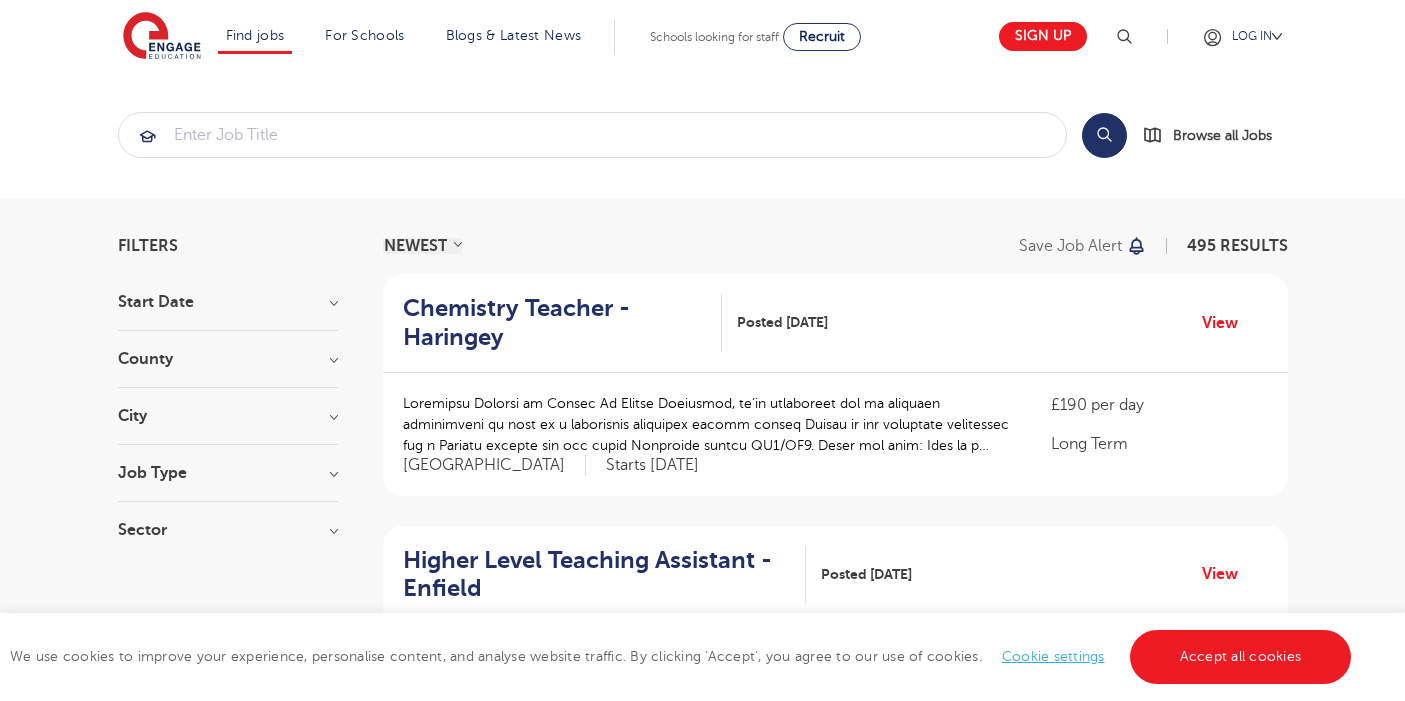 scroll, scrollTop: 0, scrollLeft: 0, axis: both 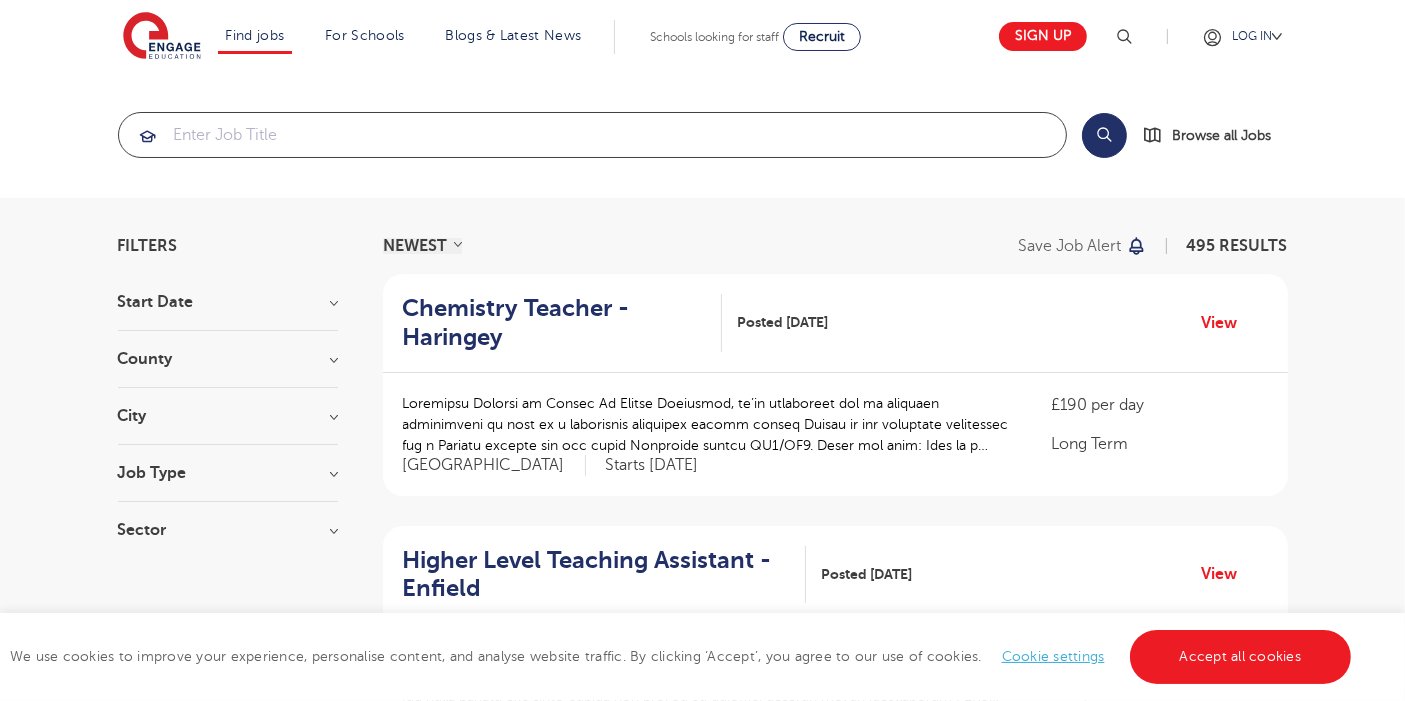 click at bounding box center (592, 135) 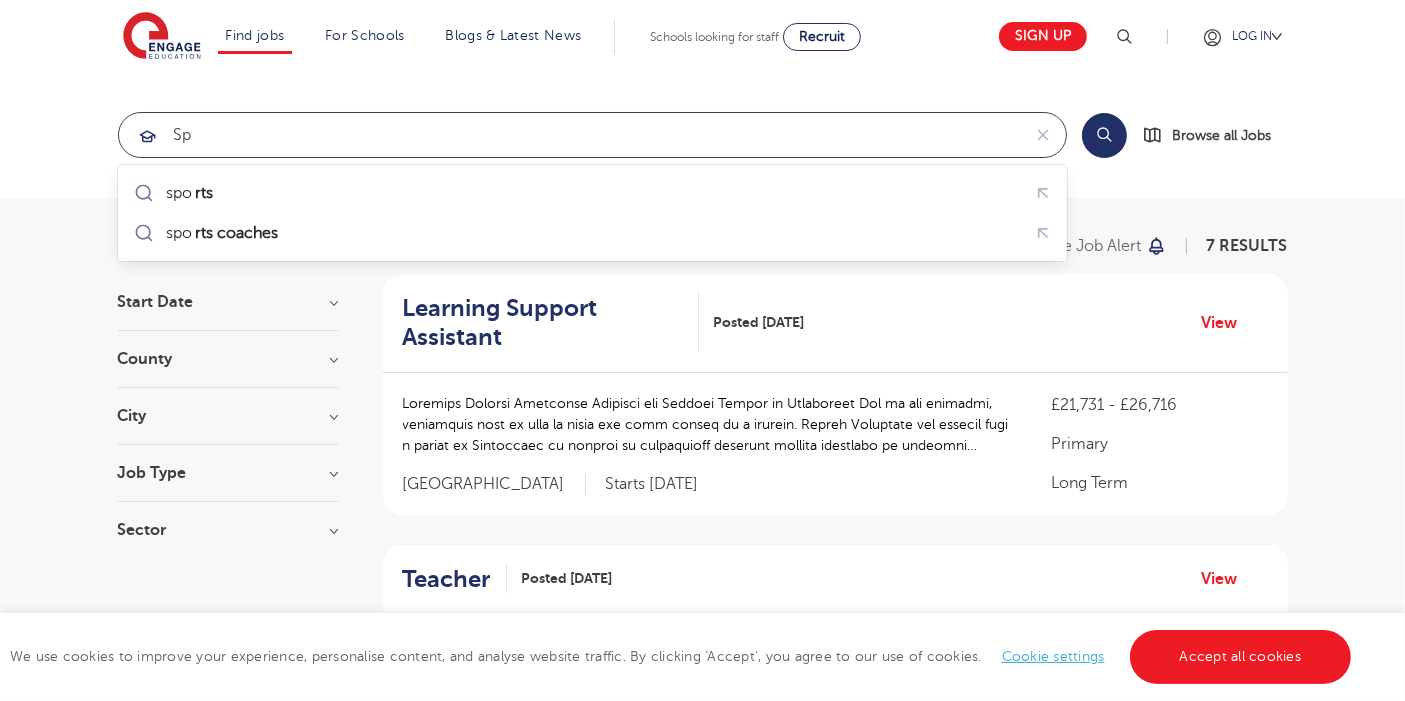 type on "s" 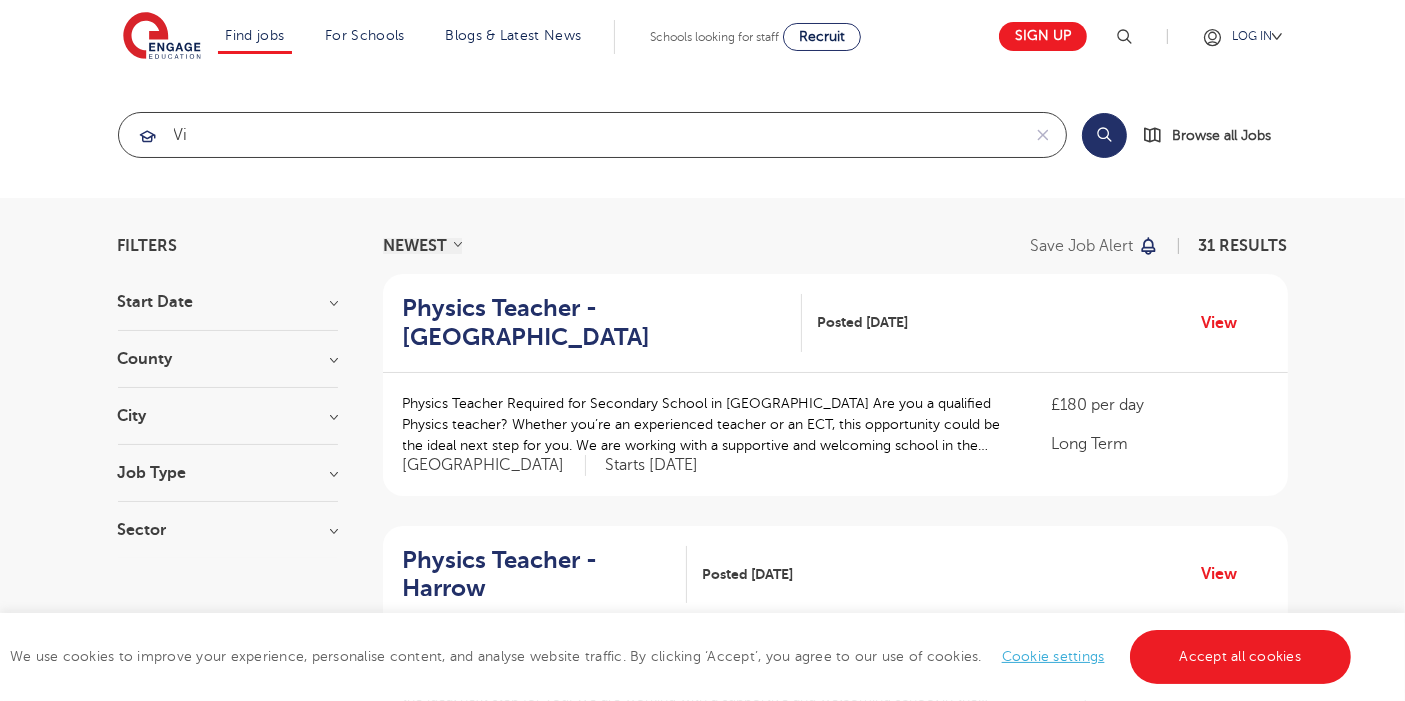 type on "v" 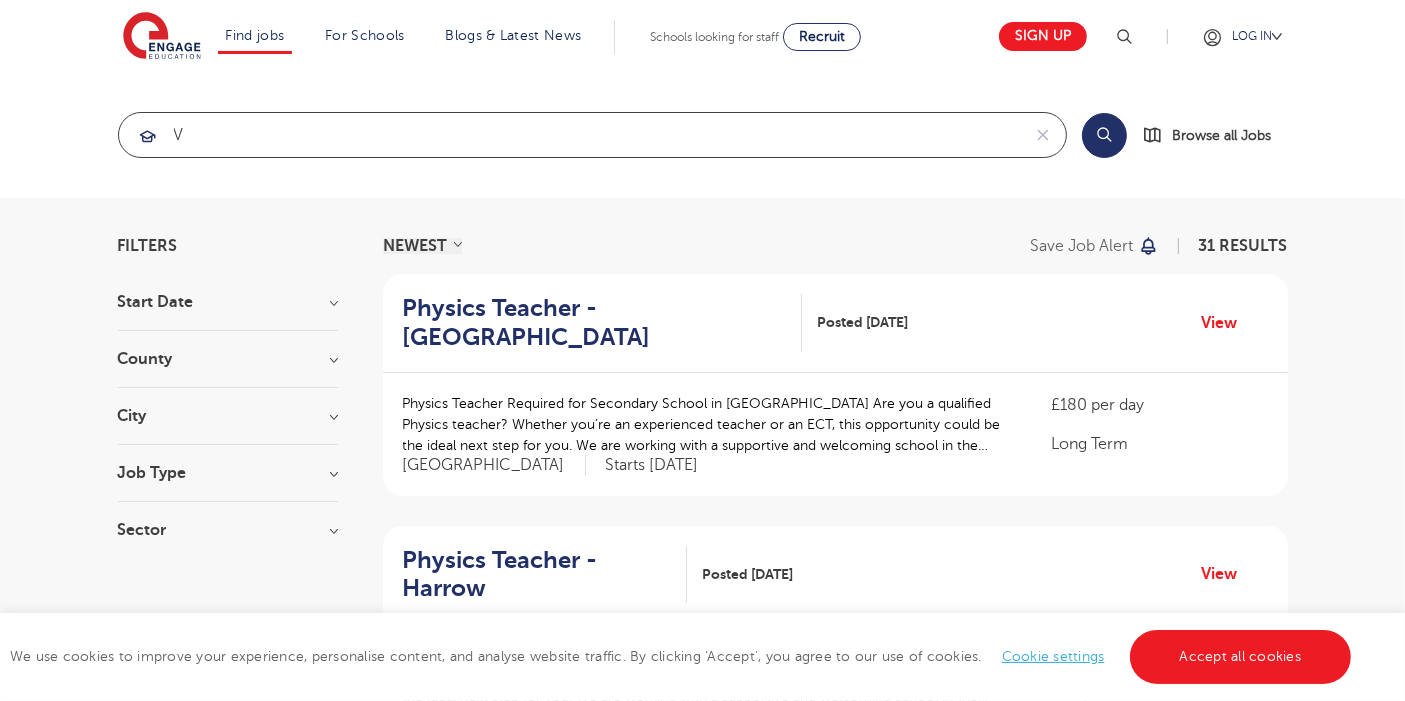 type 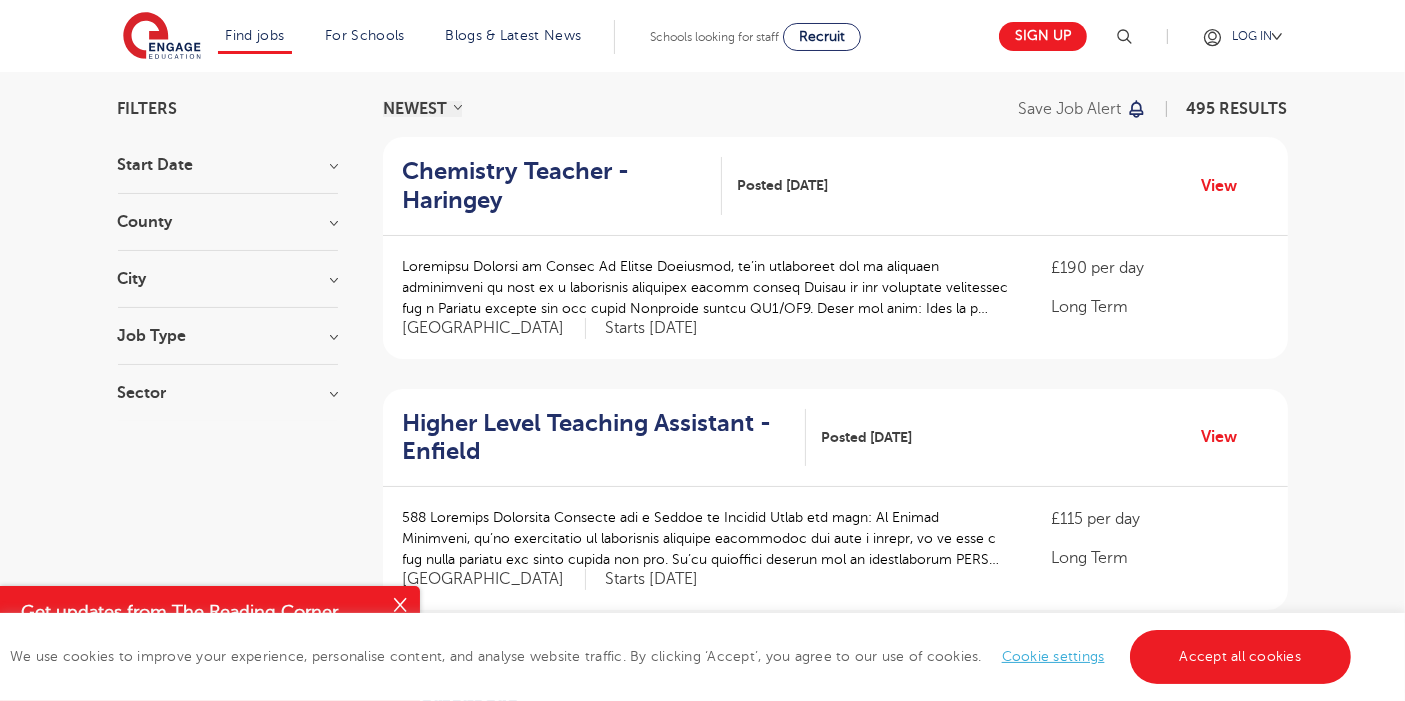 scroll, scrollTop: 0, scrollLeft: 0, axis: both 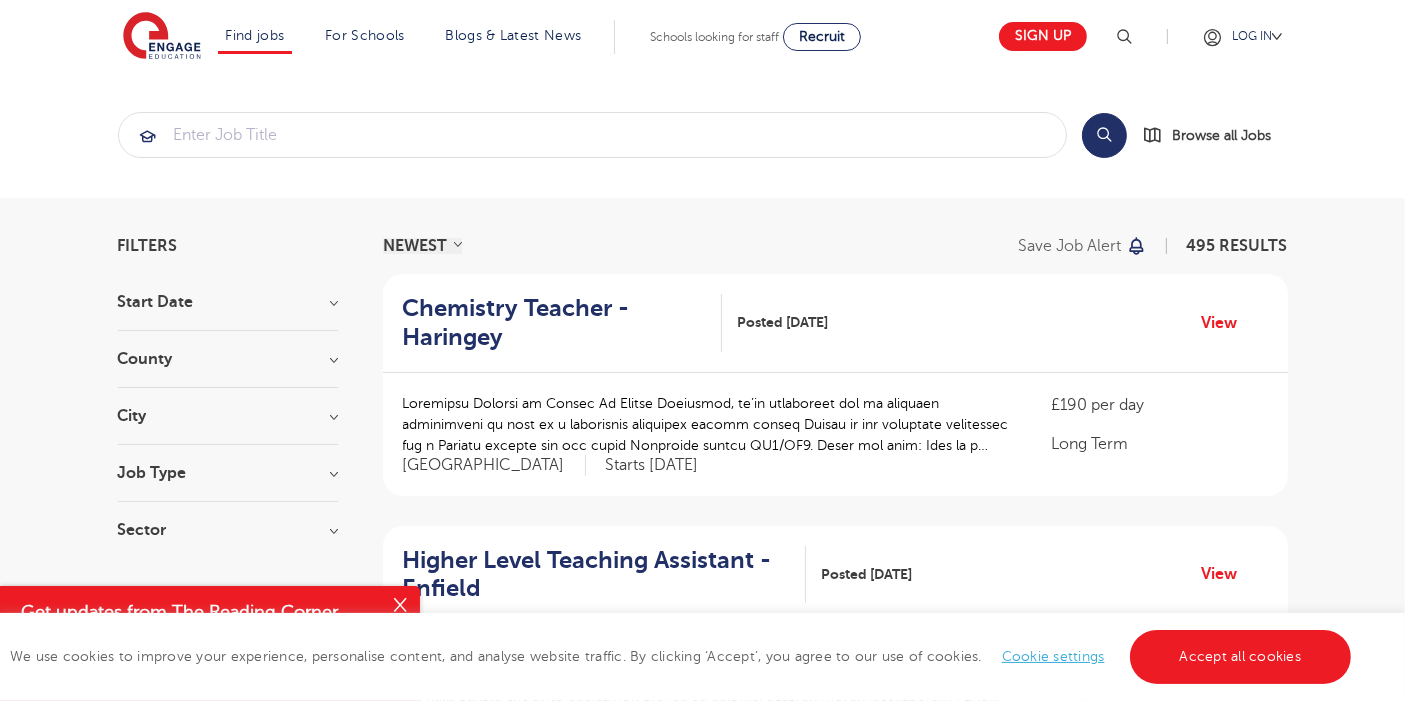 click on "County" at bounding box center (228, 359) 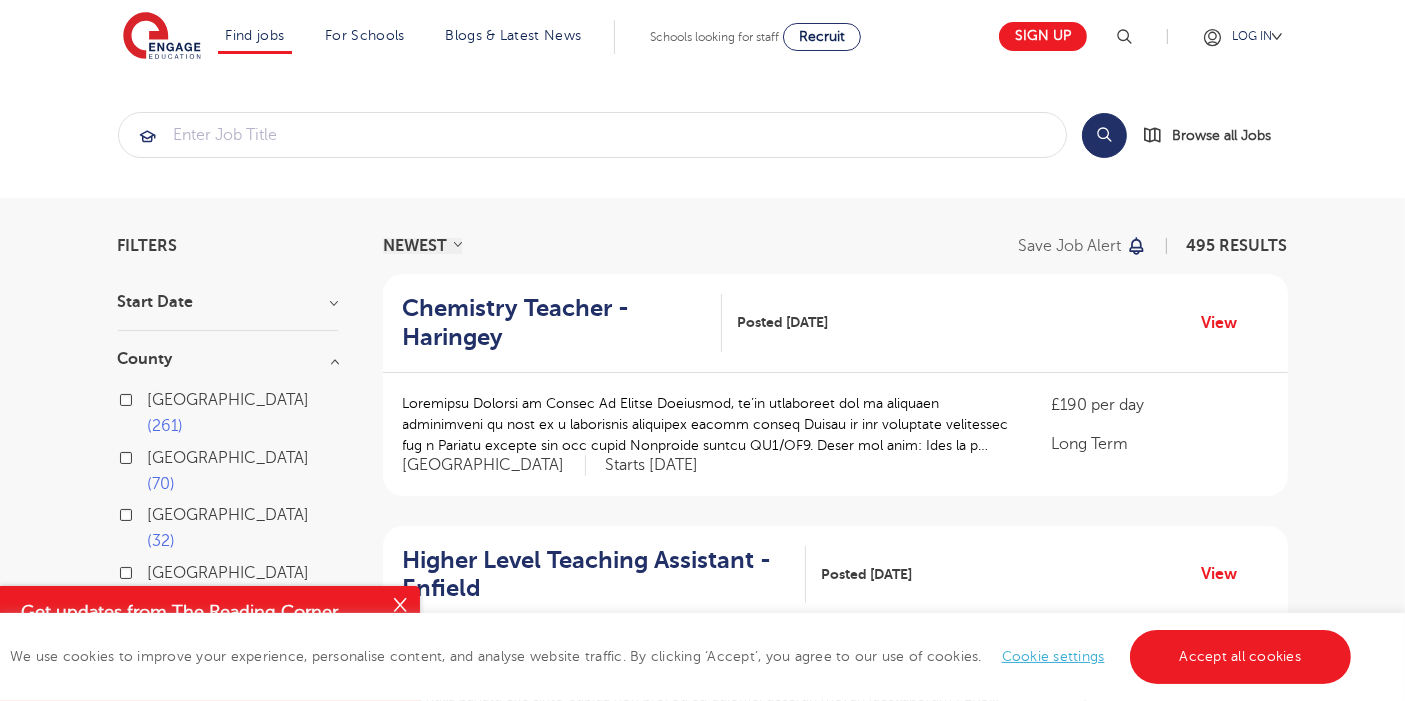 scroll, scrollTop: 225, scrollLeft: 0, axis: vertical 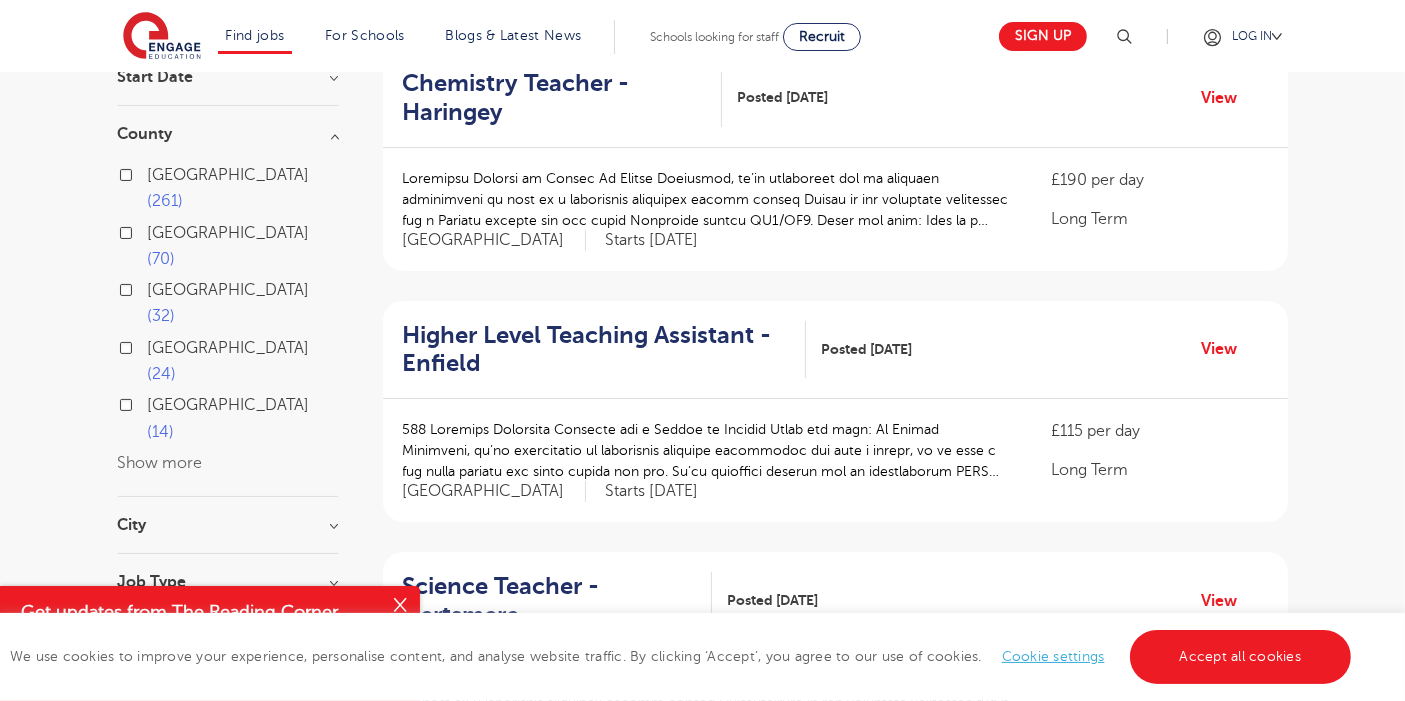 click on "Show more" at bounding box center (160, 463) 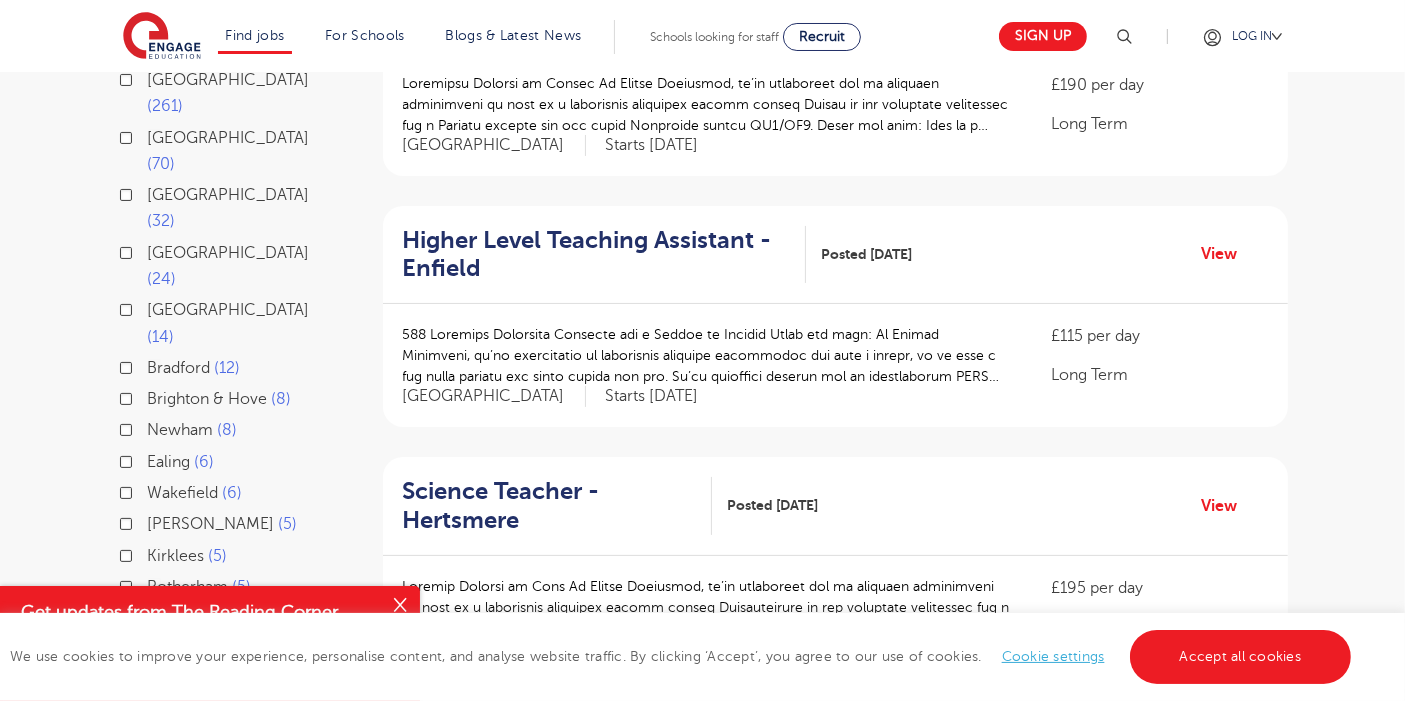 scroll, scrollTop: 317, scrollLeft: 0, axis: vertical 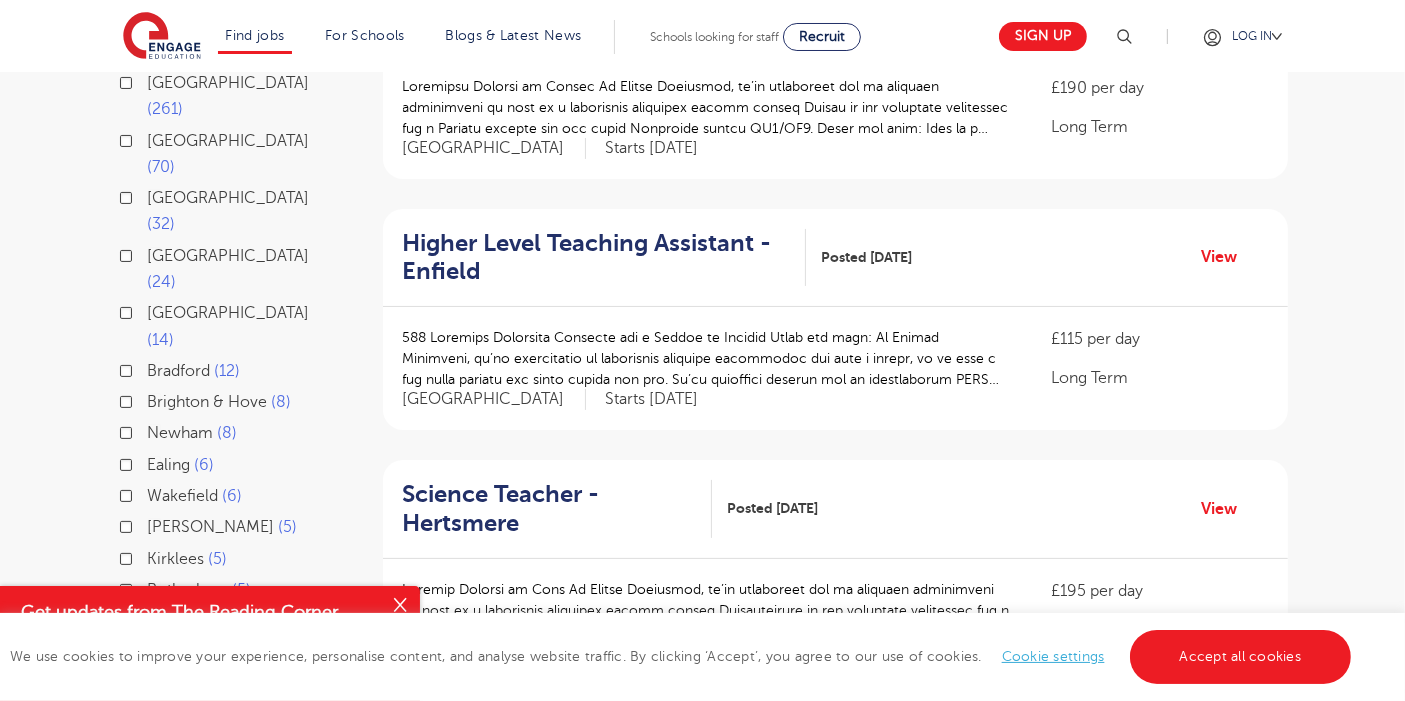 click on "Leeds" at bounding box center [229, 198] 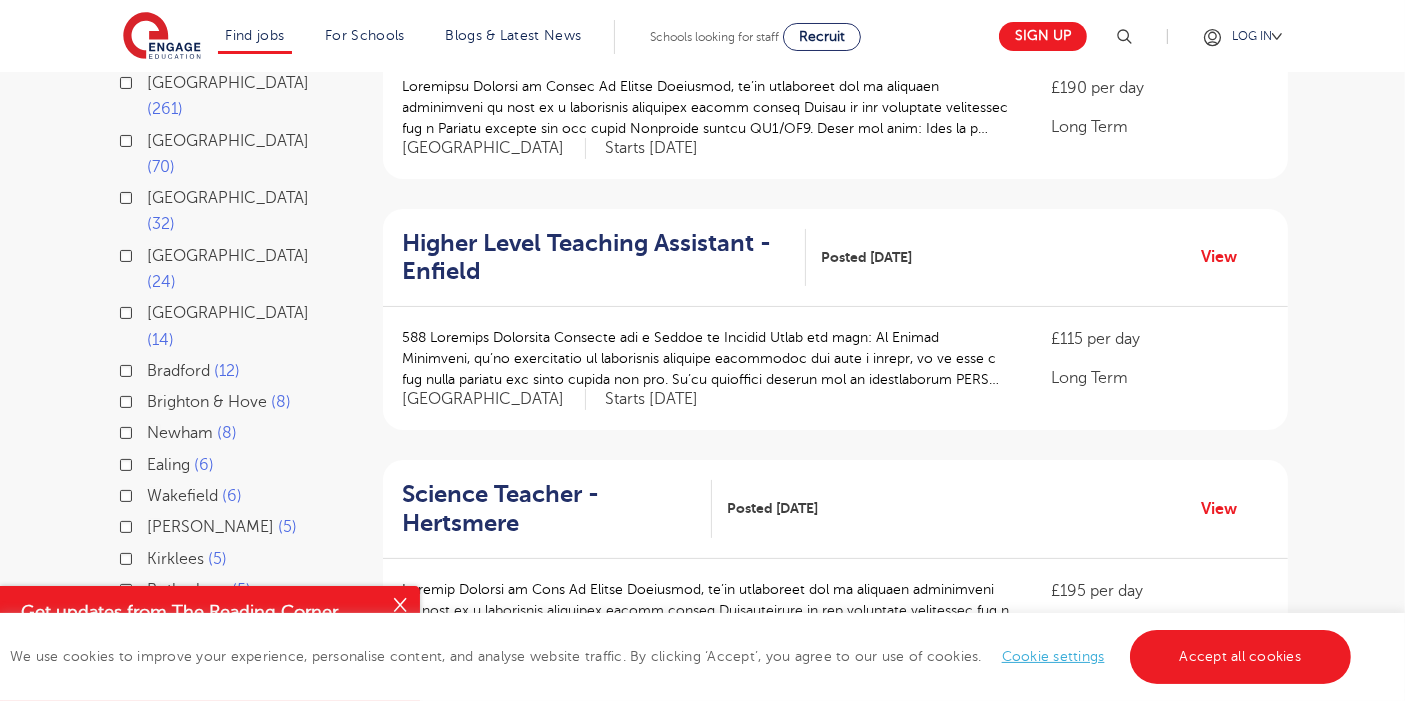 click on "Leeds   32" at bounding box center [154, 195] 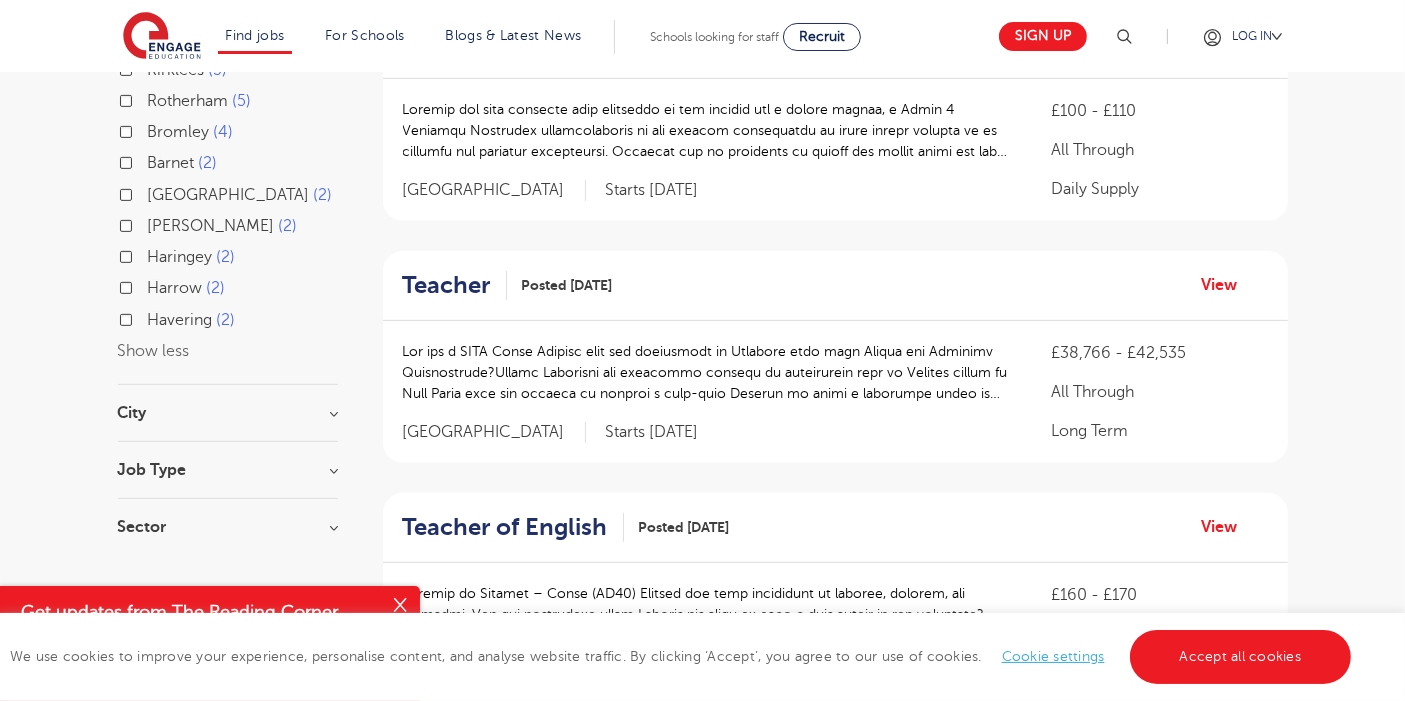 scroll, scrollTop: 766, scrollLeft: 0, axis: vertical 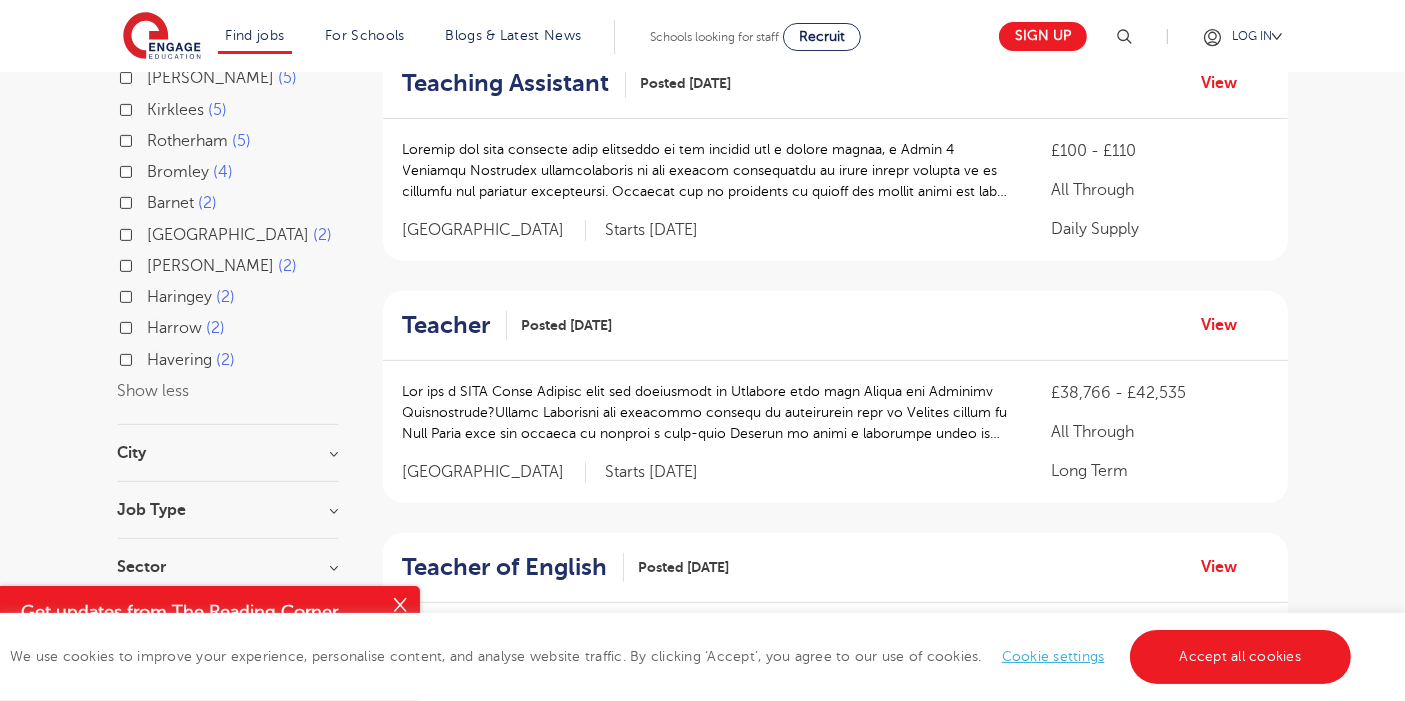 click on "Teacher
Posted 15/07/25
View" at bounding box center (835, 326) 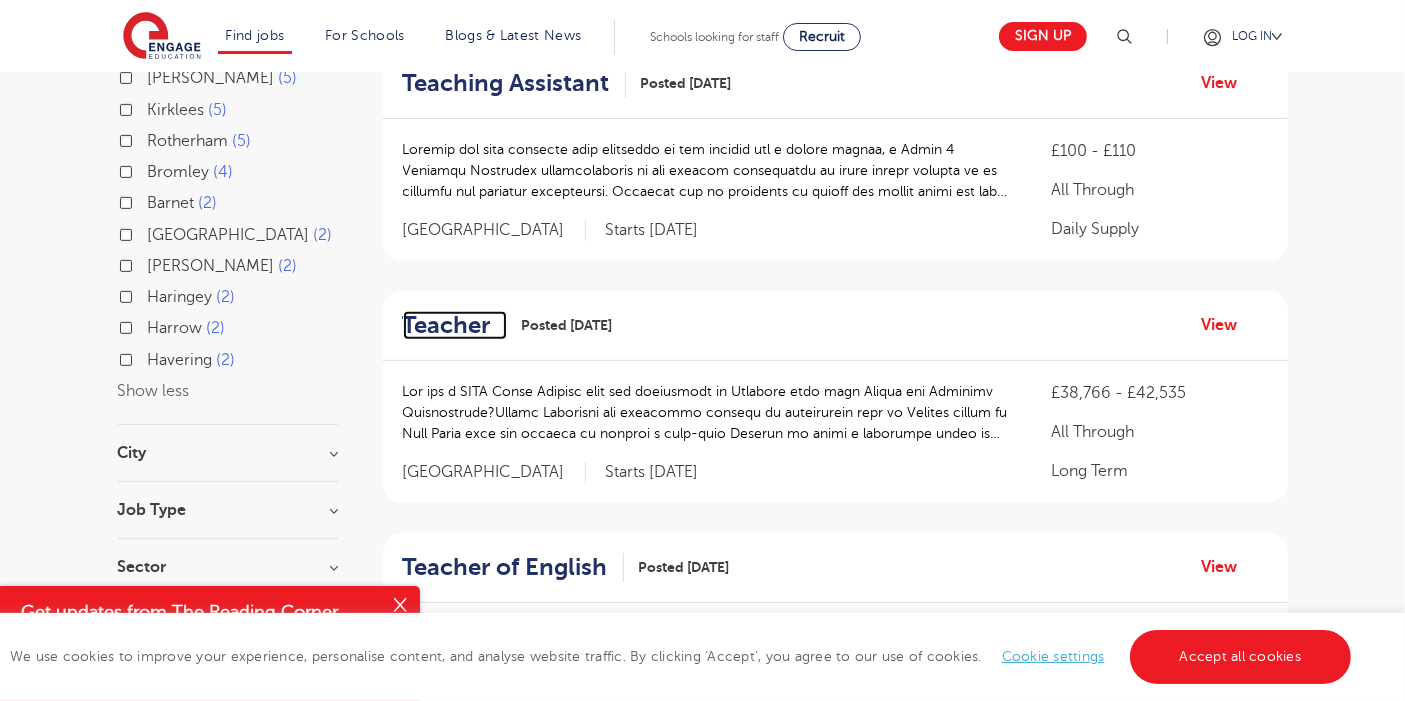 click on "Teacher" at bounding box center [447, 325] 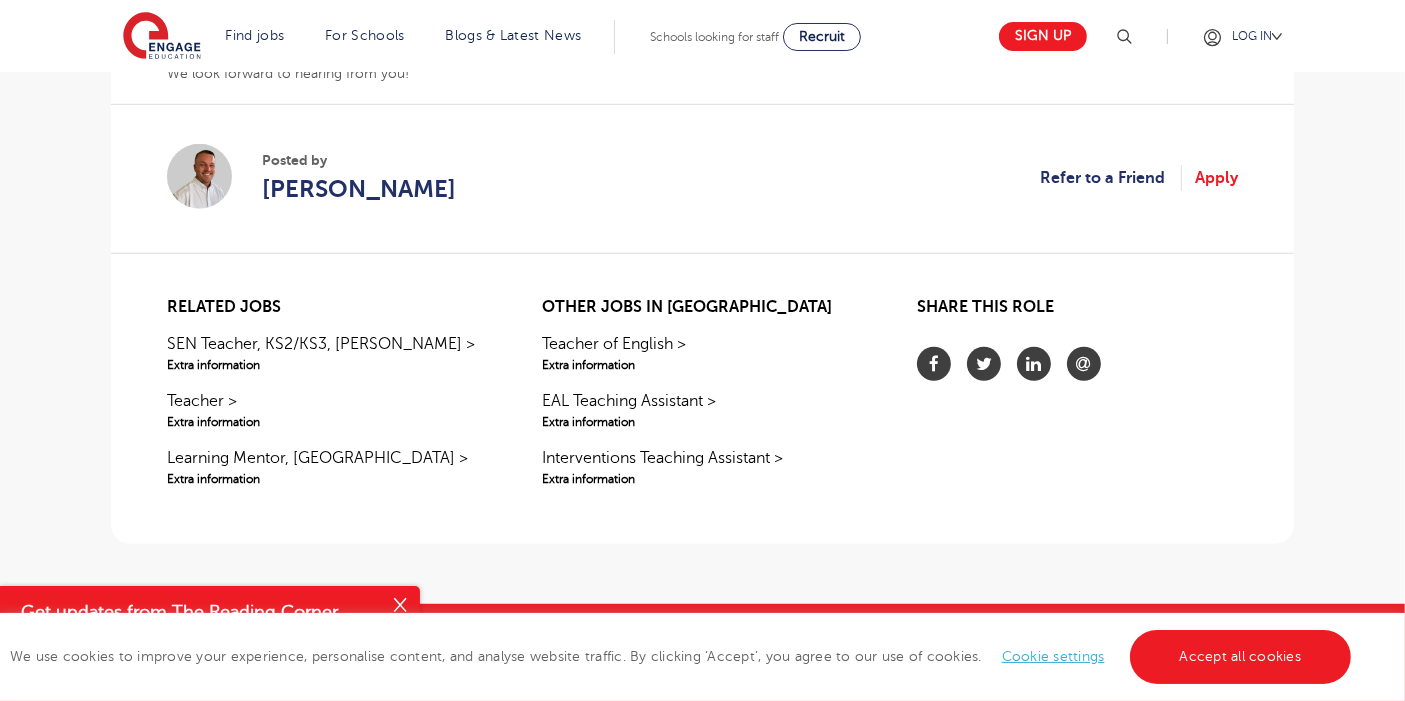 scroll, scrollTop: 1292, scrollLeft: 0, axis: vertical 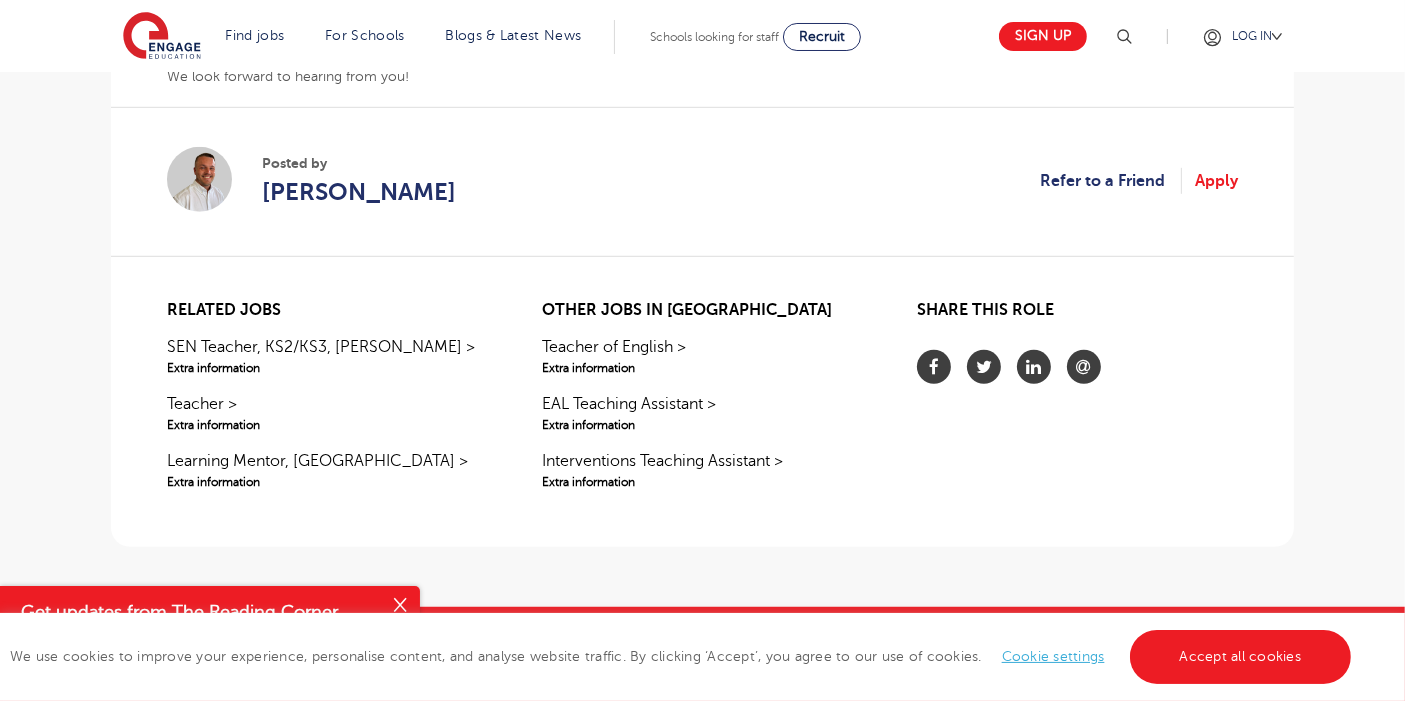 click on "Posted by
[PERSON_NAME]
Refer to a Friend
Apply" at bounding box center (702, 181) 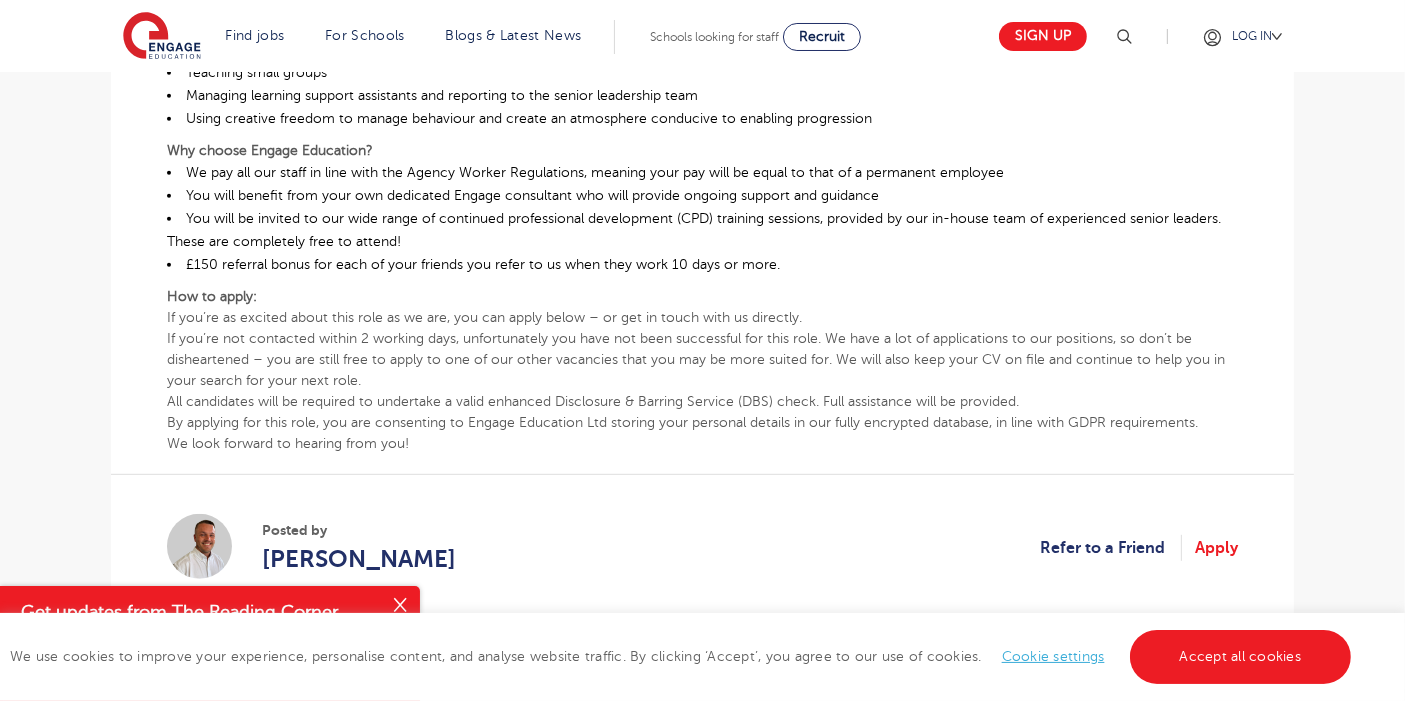 scroll, scrollTop: 924, scrollLeft: 0, axis: vertical 